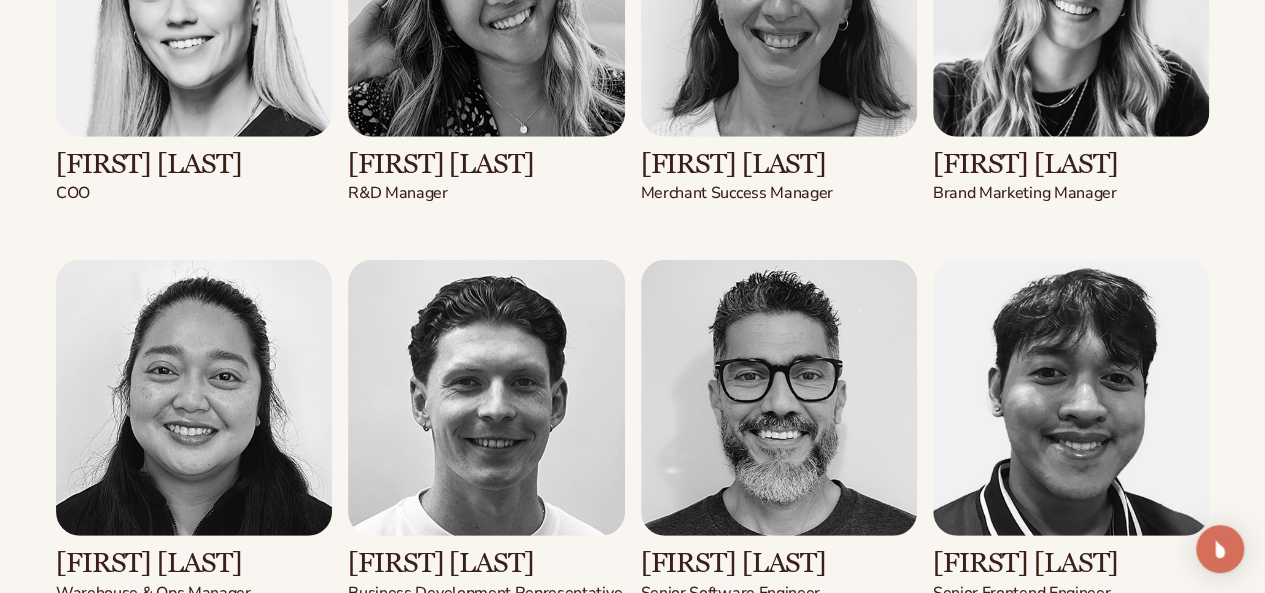 scroll, scrollTop: 2618, scrollLeft: 0, axis: vertical 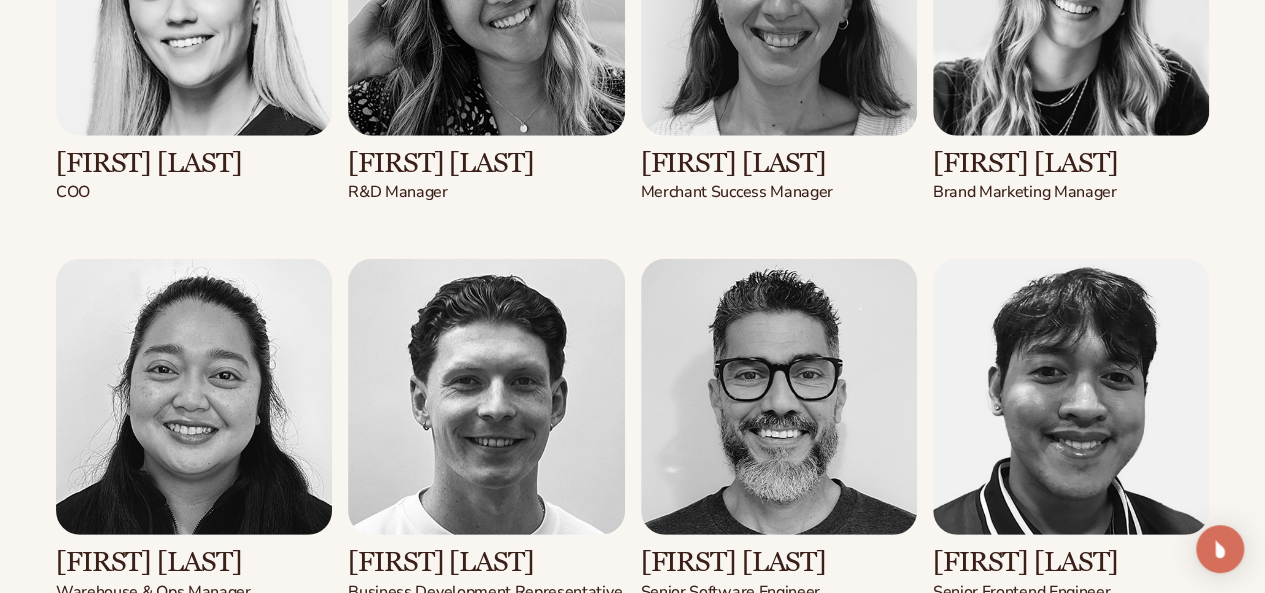 click at bounding box center [779, 397] 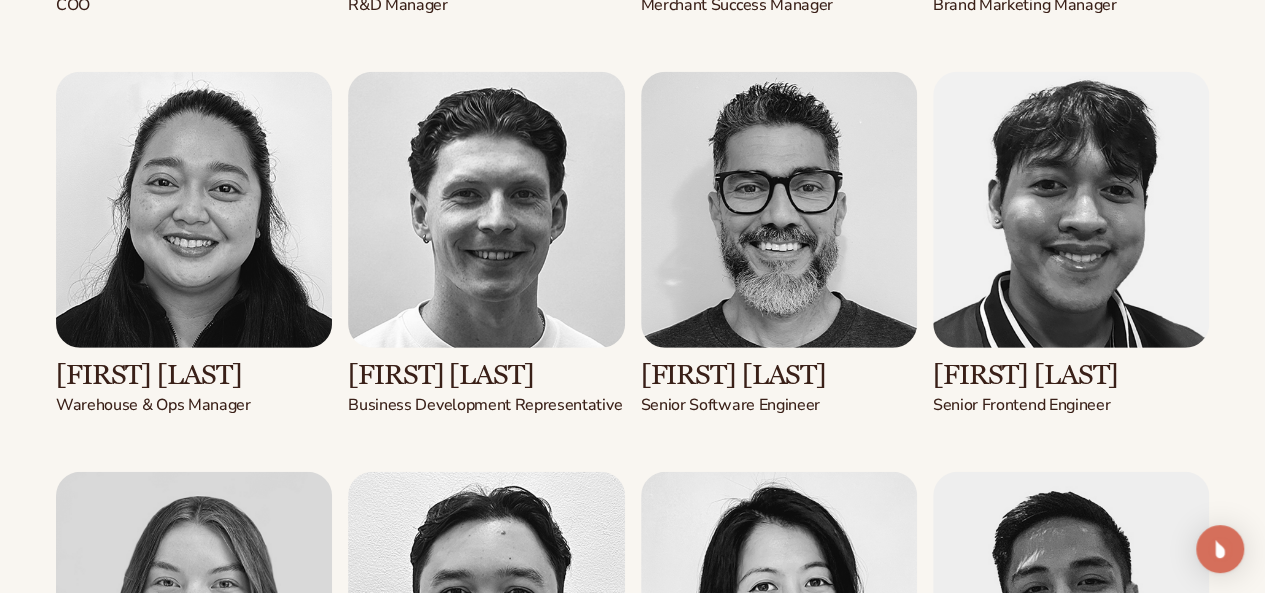 scroll, scrollTop: 2806, scrollLeft: 0, axis: vertical 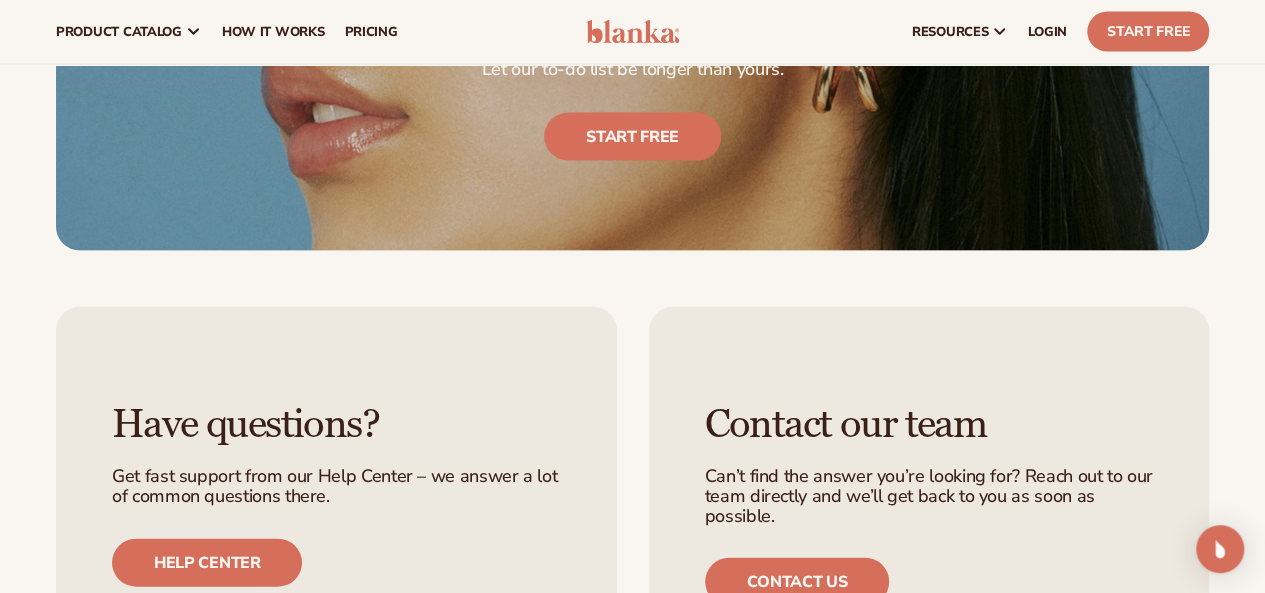 click on "Case Studies" at bounding box center [967, 994] 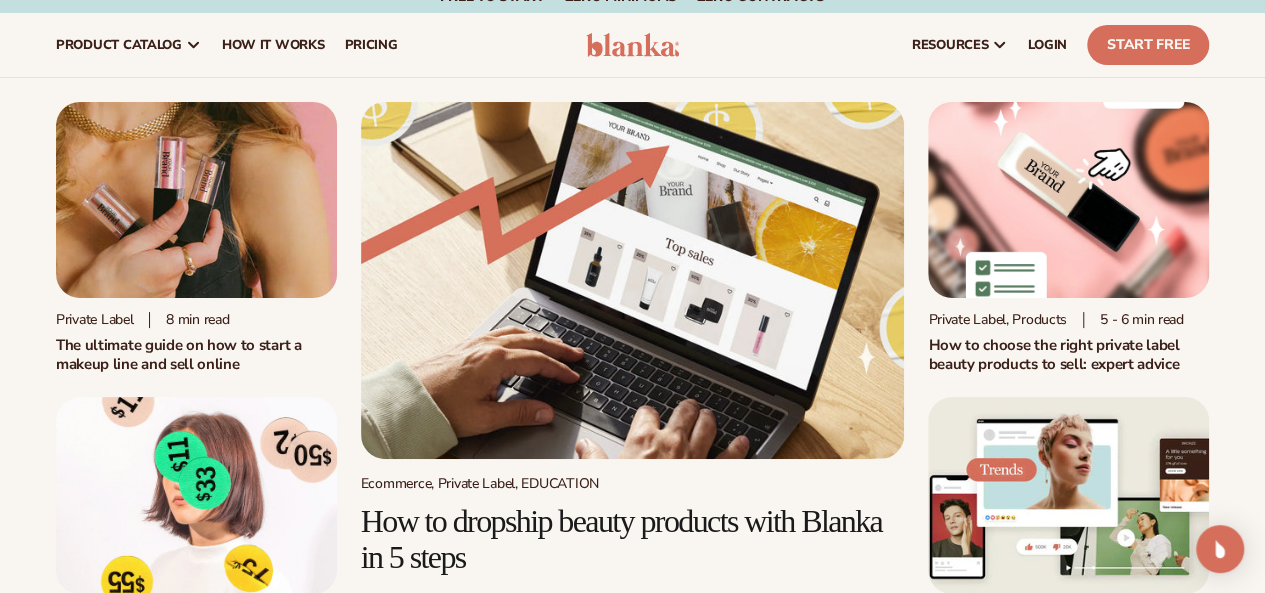 scroll, scrollTop: 0, scrollLeft: 0, axis: both 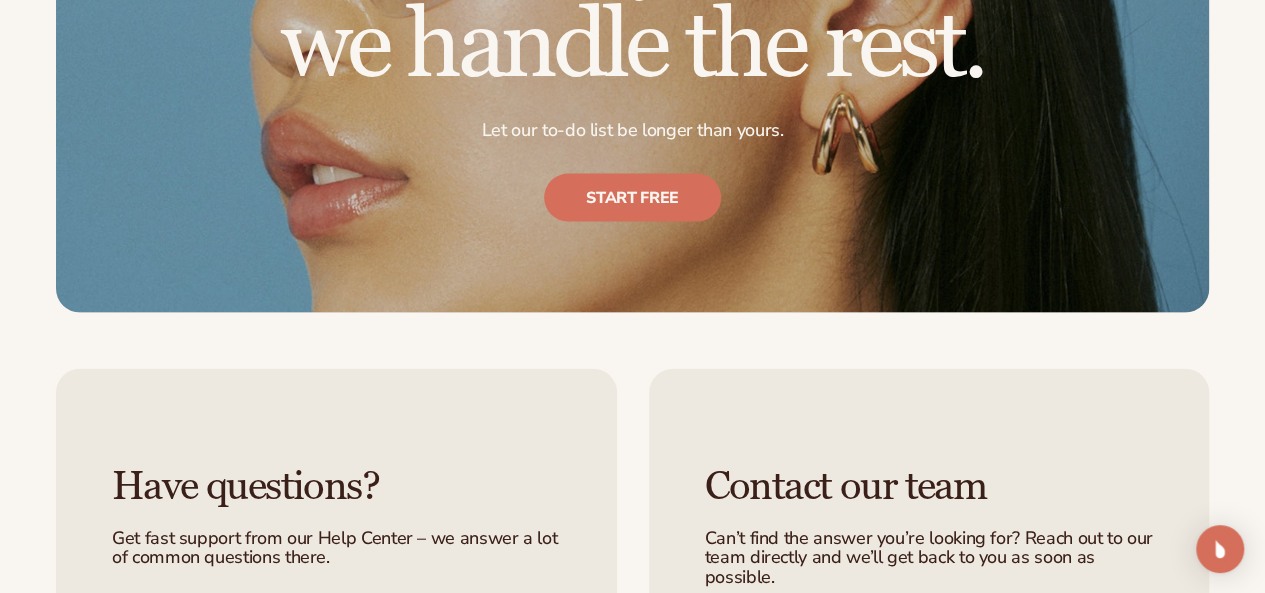click on "How It Works
Pricing
Our Story
Careers
Partners
Affiliates" at bounding box center [822, 1026] 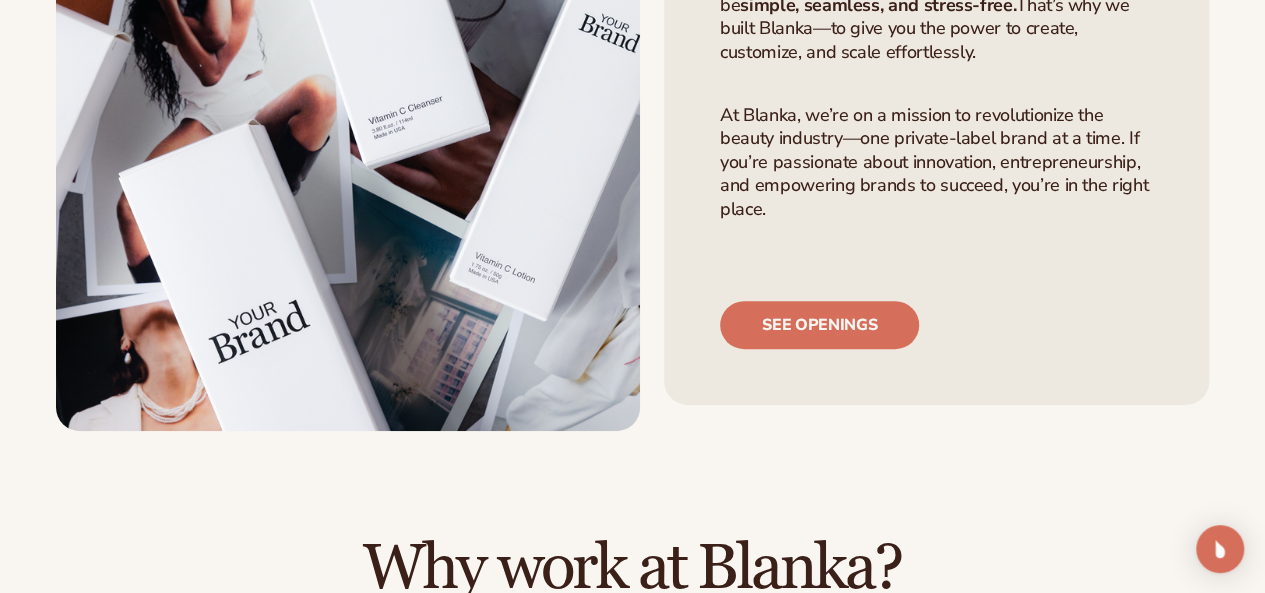 scroll, scrollTop: 0, scrollLeft: 0, axis: both 